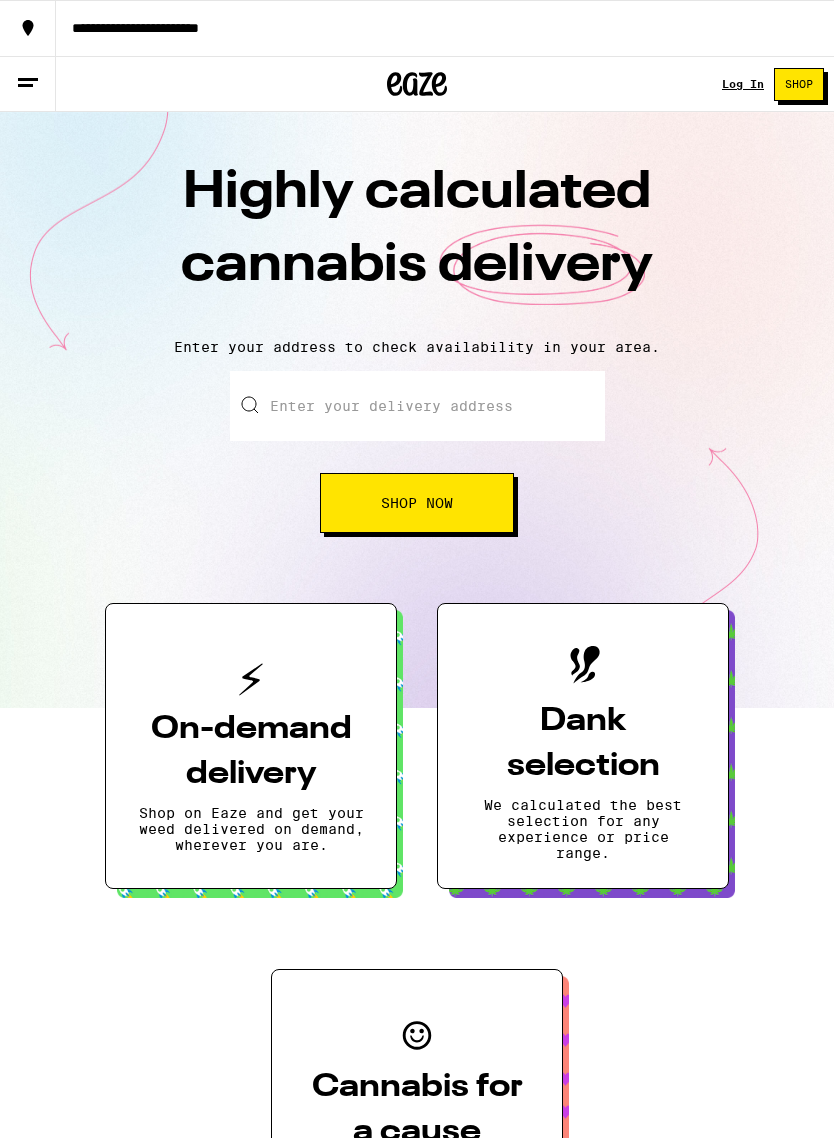 scroll, scrollTop: 0, scrollLeft: 0, axis: both 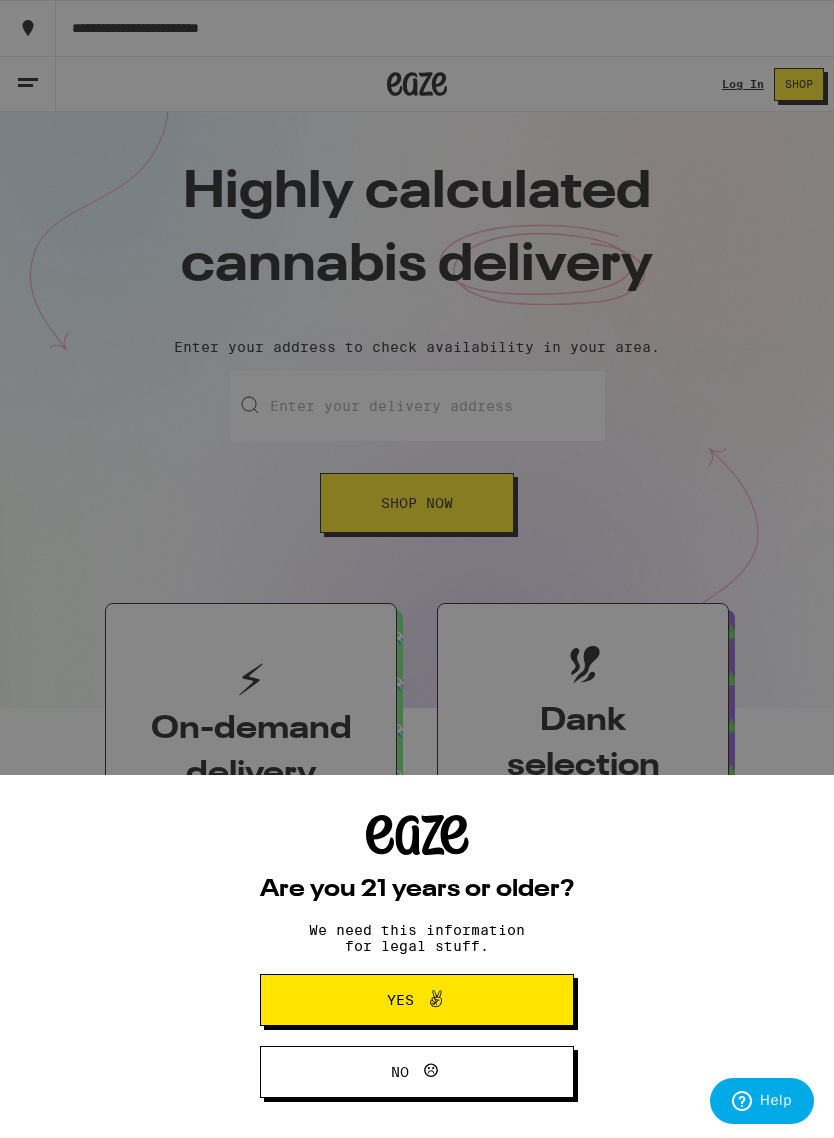 click 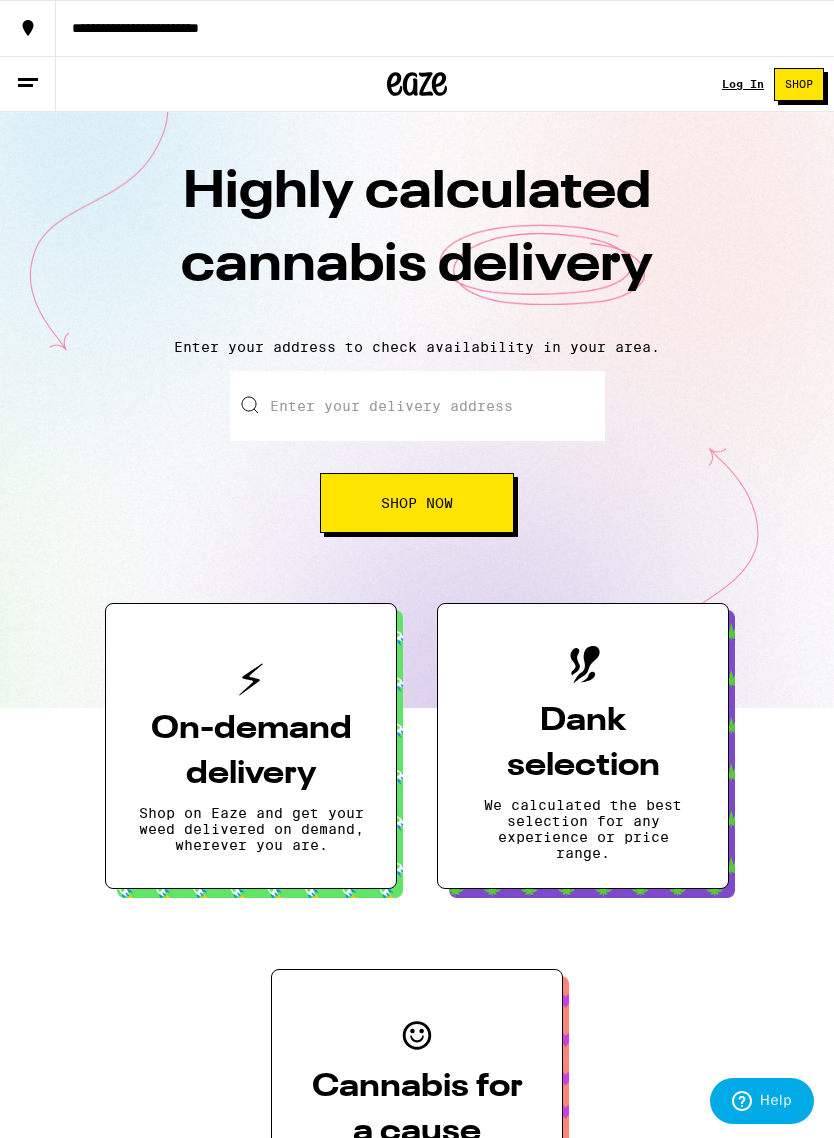 click on "Enter your delivery address" at bounding box center [417, 406] 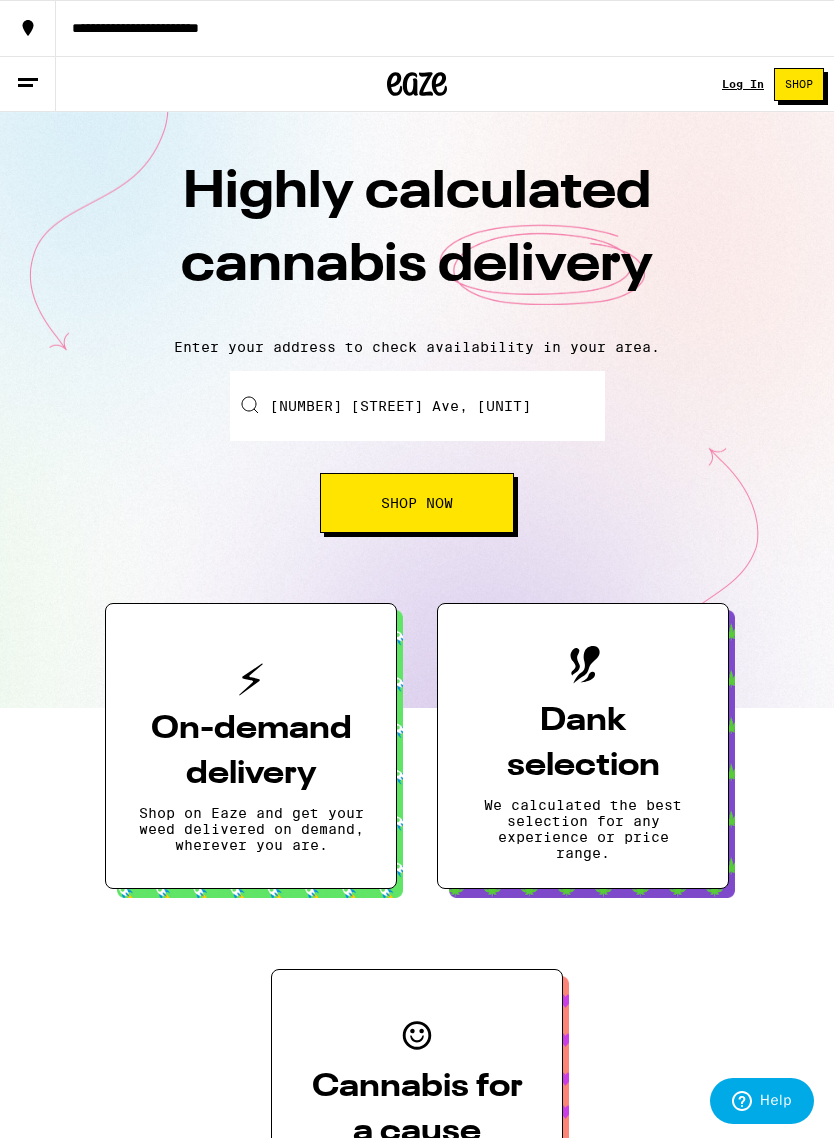 click on "Shop Now" at bounding box center (417, 503) 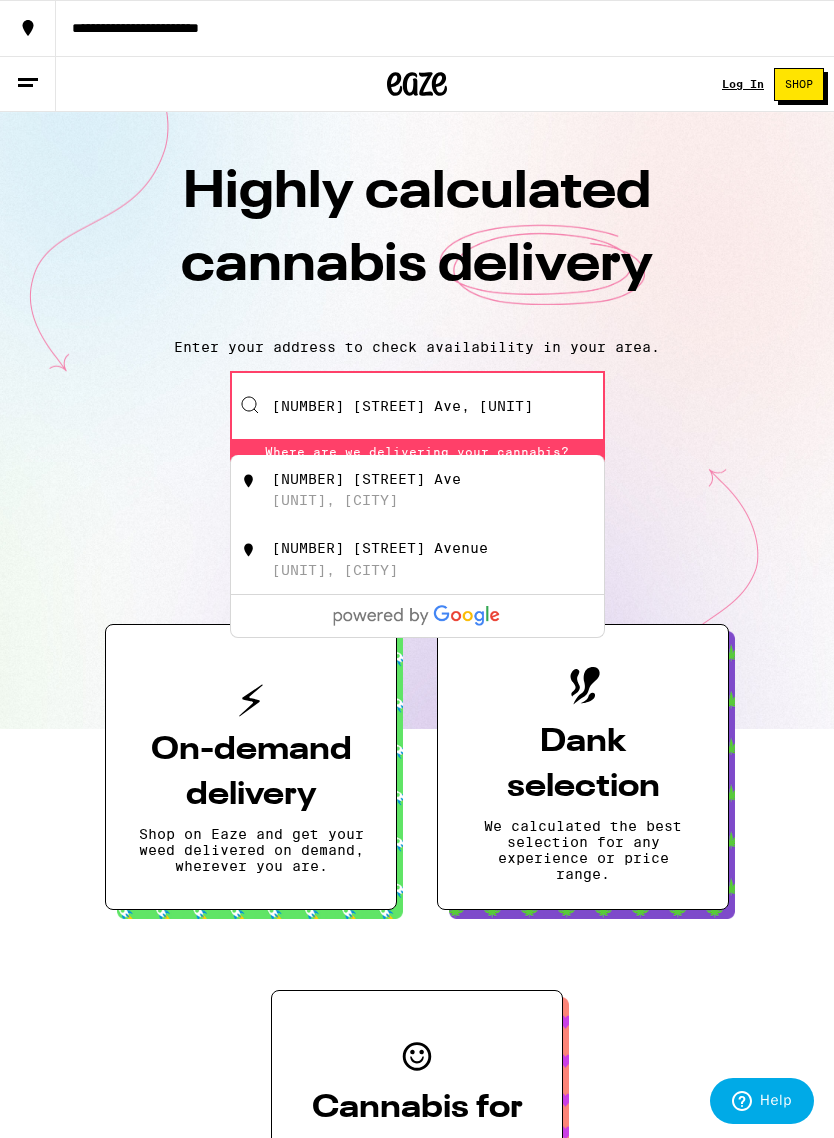 click on "[NUMBER] [STREET] Ave [UNIT], [CITY]" at bounding box center [450, 490] 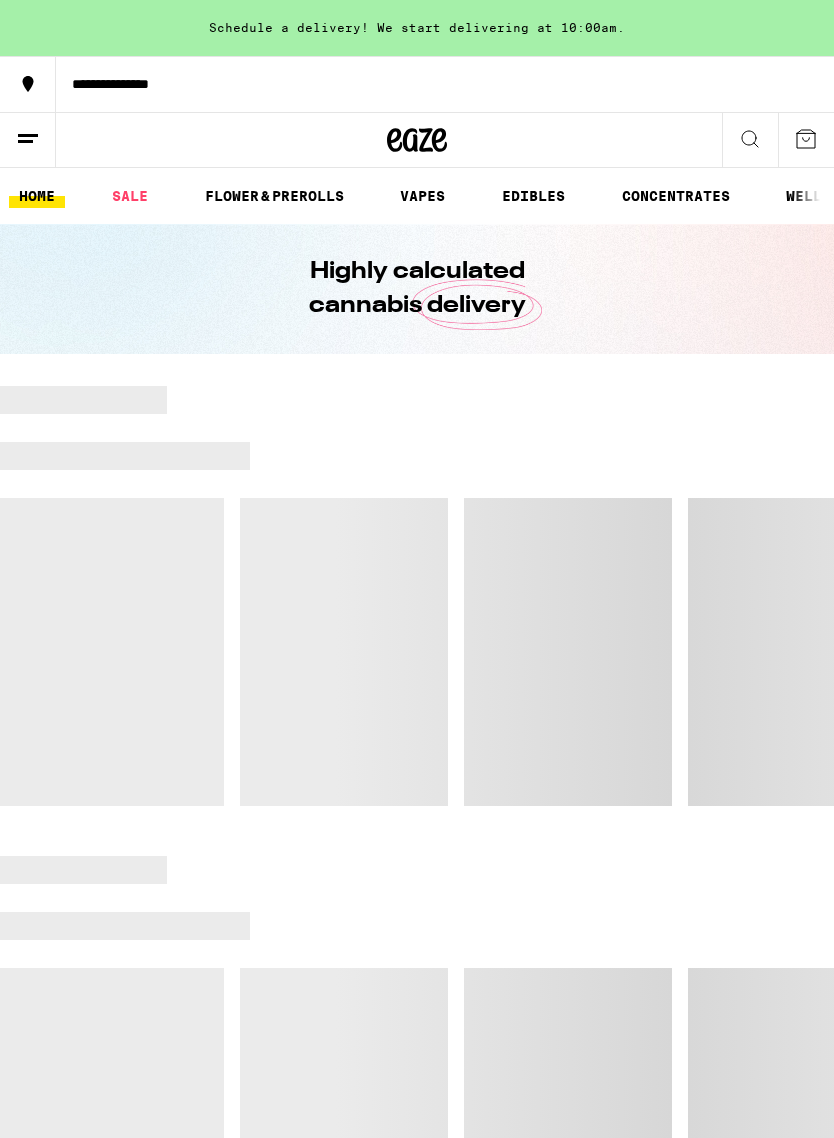 scroll, scrollTop: 0, scrollLeft: 0, axis: both 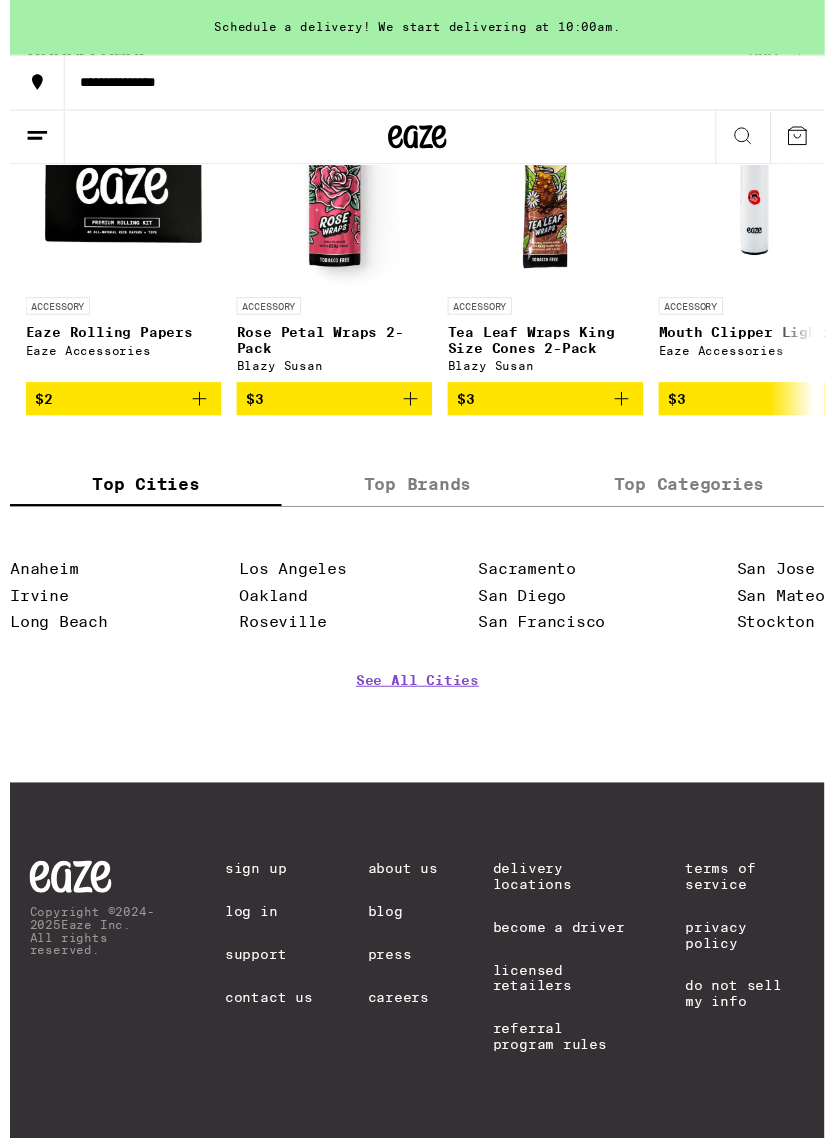 click on "Copyright ©  2024-2025  Eaze Inc. All rights reserved. Sign Up Log In Support Contact Us About Us Blog Press Careers Delivery Locations Become a Driver Licensed Retailers Referral Program Rules Terms of Service Privacy Policy Do Not Sell My Info" at bounding box center [417, 983] 